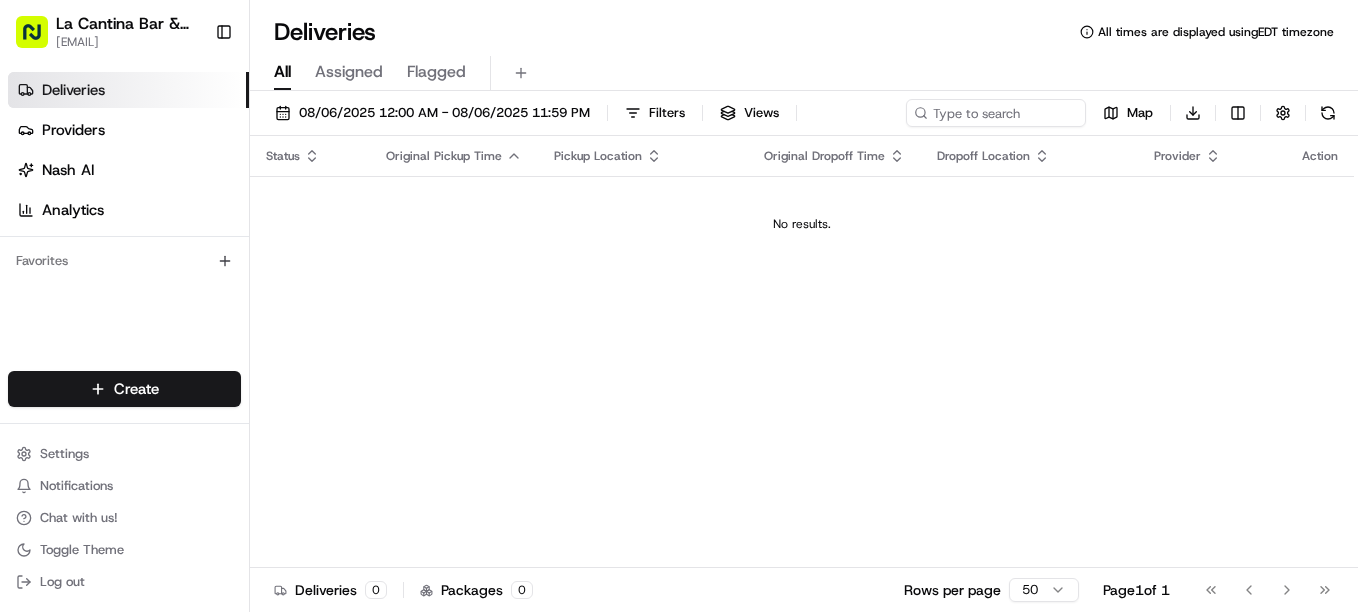 scroll, scrollTop: 0, scrollLeft: 0, axis: both 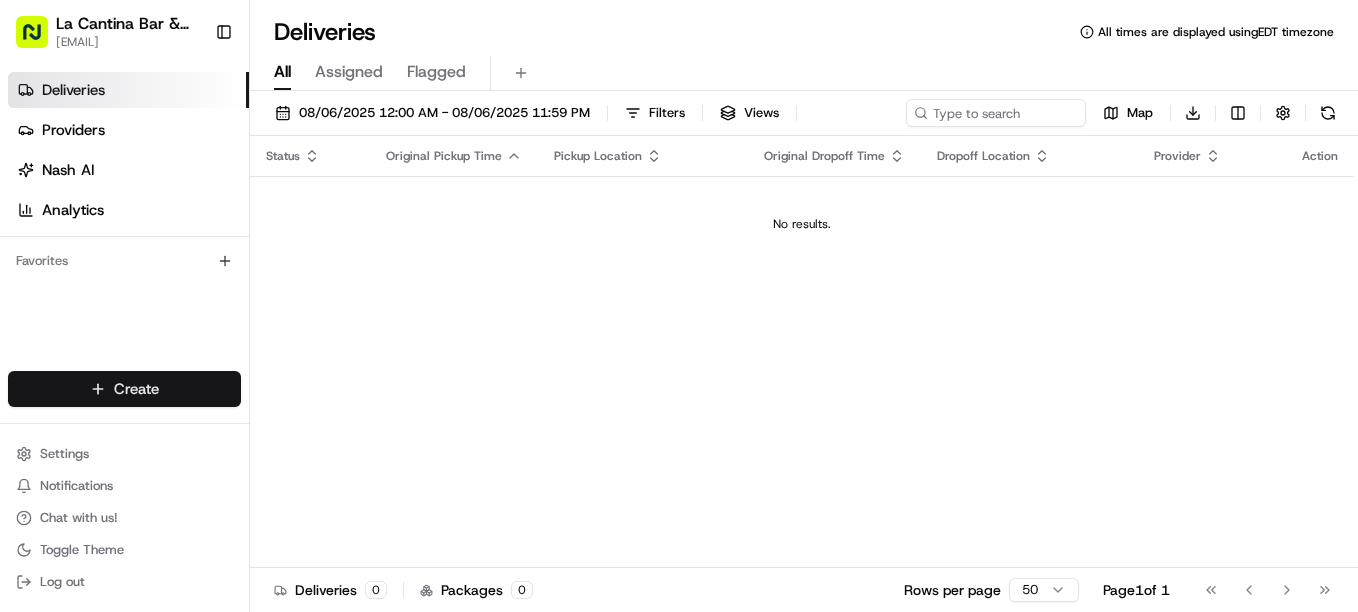 click on "La Cantina Bar & Grill lacantinabargrill@[EXAMPLE.COM] Toggle Sidebar Deliveries Providers Nash AI Analytics Favorites Main Menu Members & Organization Organization Users Roles Preferences Customization Tracking Orchestration Automations Dispatch Strategy Locations Pickup Locations Dropoff Locations Billing Billing Refund Requests Integrations Notification Triggers Webhooks API Keys Request Logs Create Settings Notifications Chat with us! Toggle Theme Log out Deliveries All times are displayed using EDT timezone All Assigned Flagged 08/06/2025 12:00 AM - 08/06/2025 11:59 PM Filters Views Map Download Status Original Pickup Time Pickup Location Original Dropoff Time Dropoff Location Provider Action No results. Deliveries 0 Packages 0 Rows per page 50 Page 1 of 1 Go to first page Go to previous page Go to next page Go to last page
Create Create" at bounding box center (679, 306) 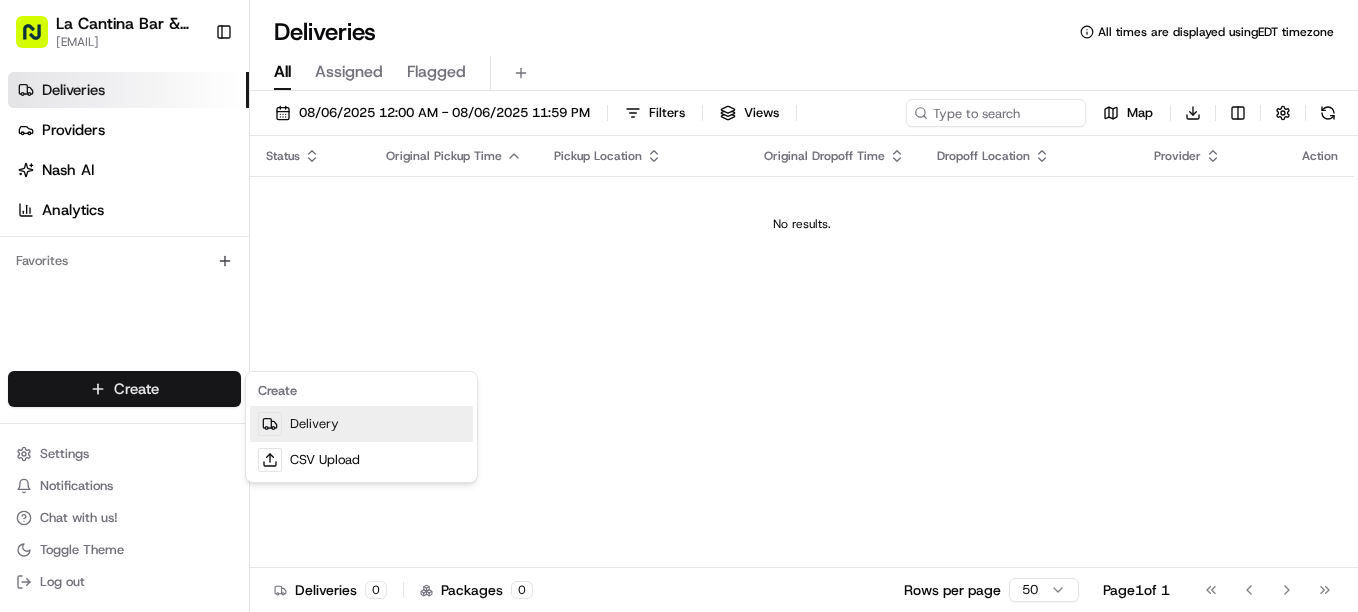 click on "Delivery" at bounding box center (361, 424) 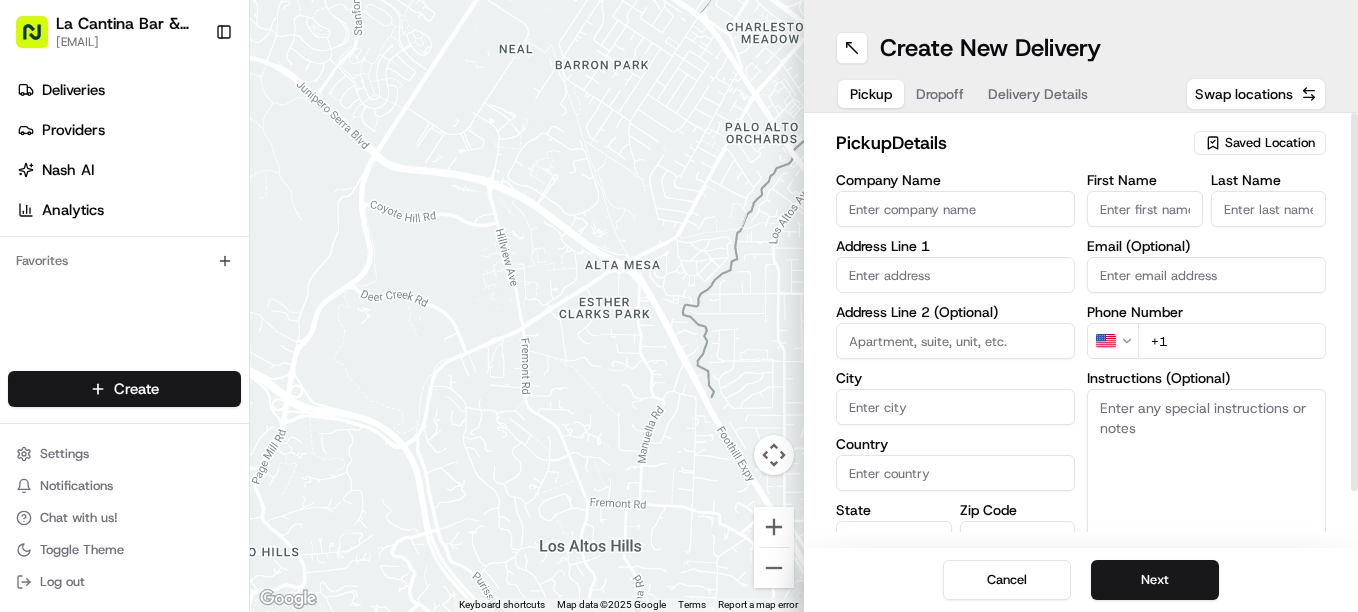 click on "Company Name" at bounding box center (955, 209) 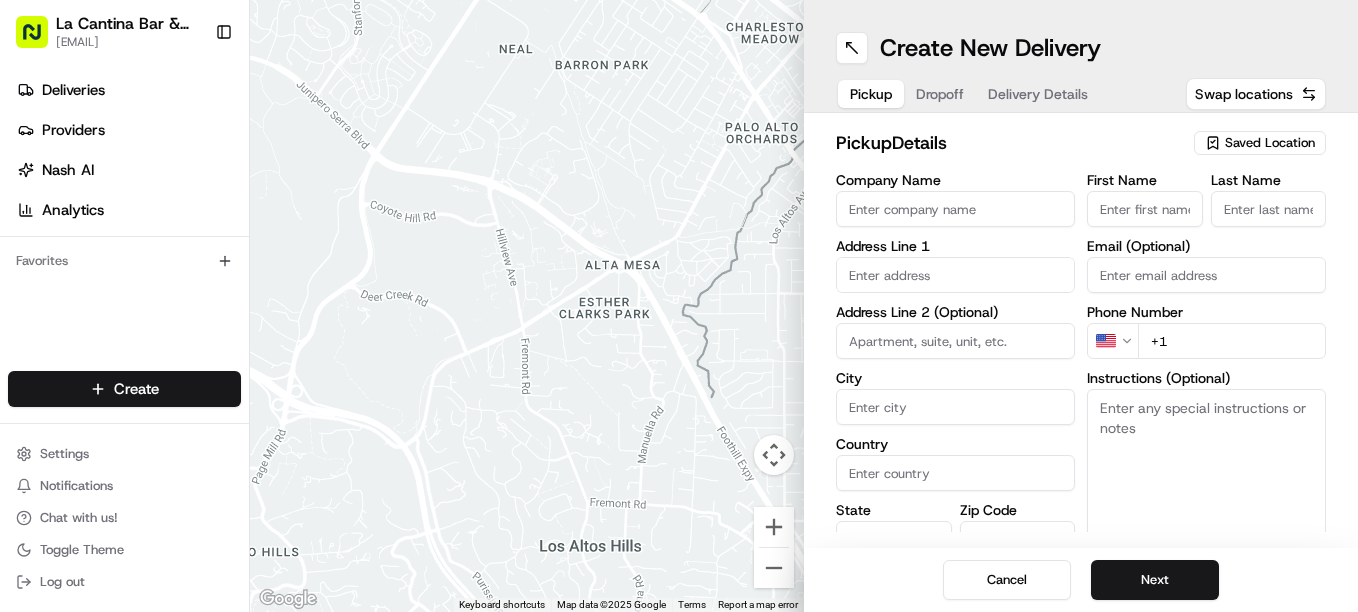 type on "La Cantina Bar & Grill" 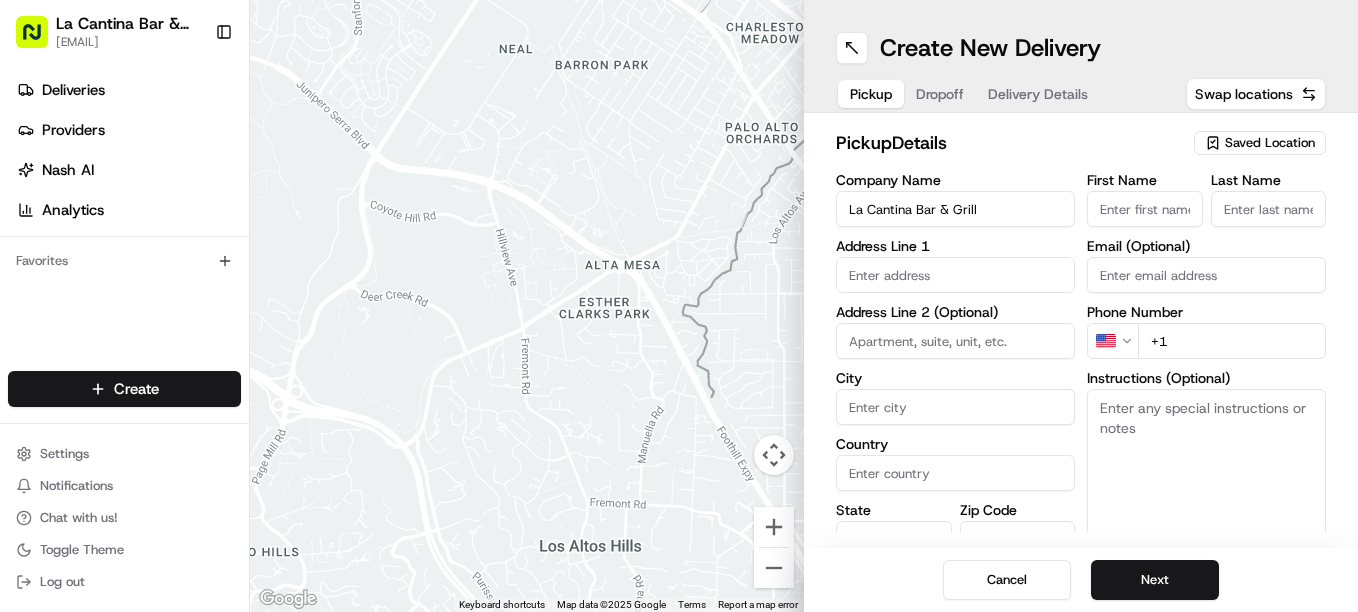 type on "[NUMBER] [STREET]" 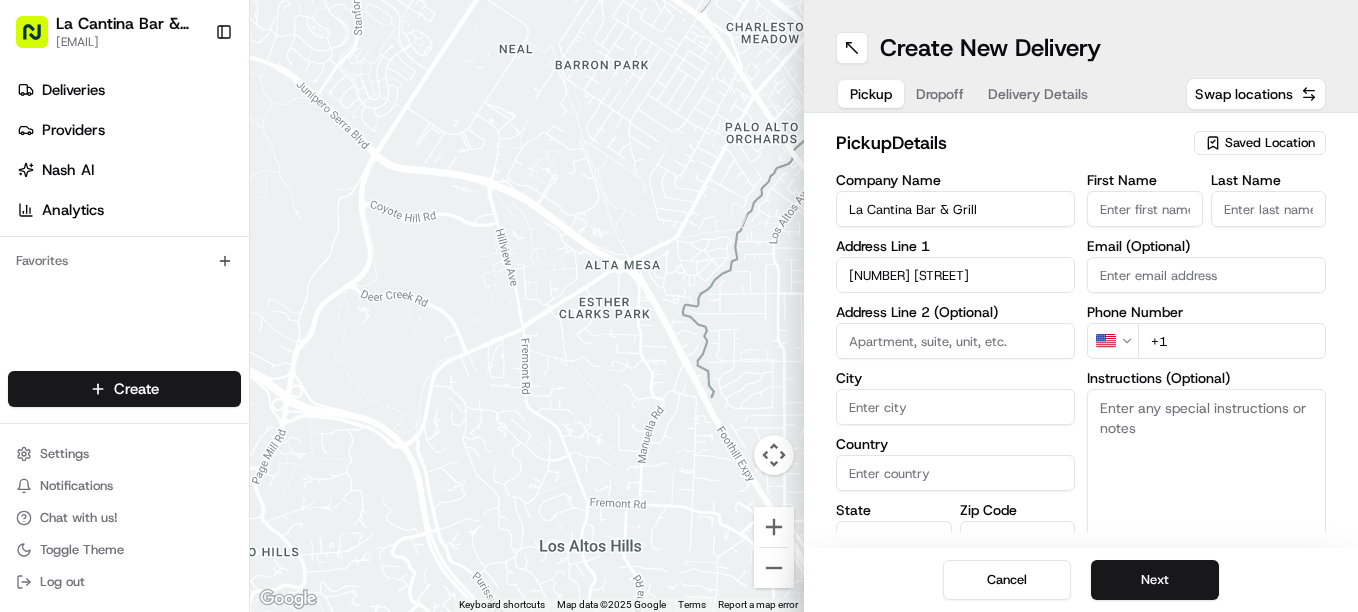 type on "Plainfield" 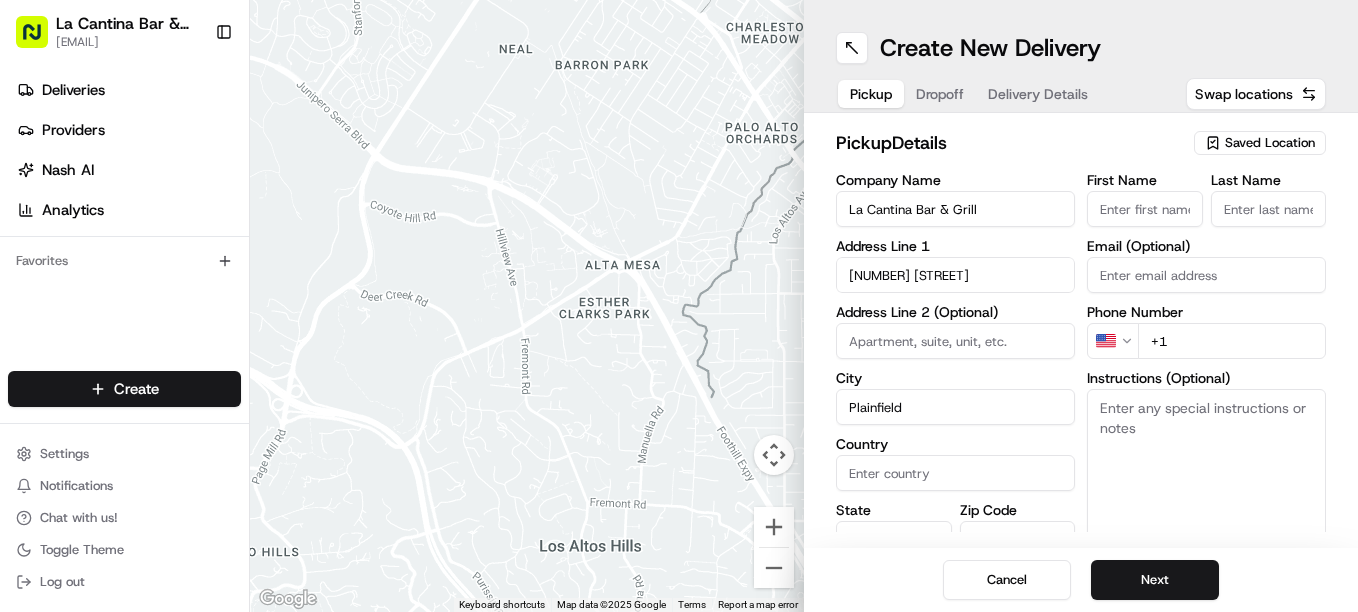 type on "United States" 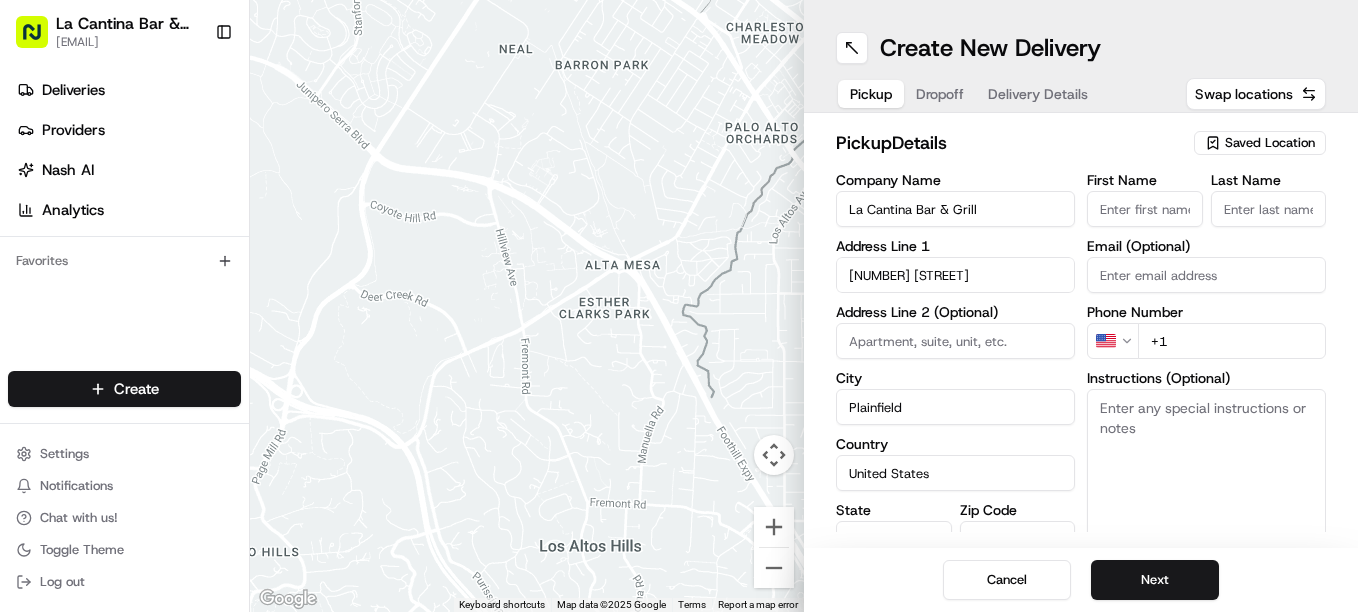 type on "CT" 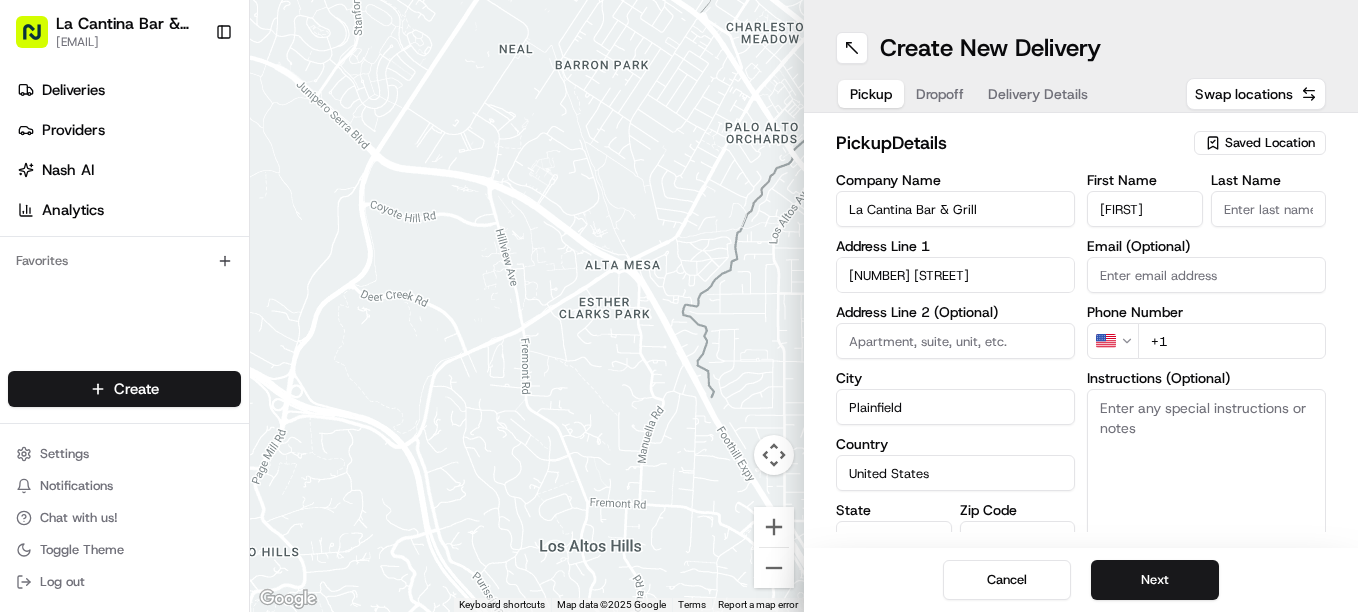 type on "[LAST]" 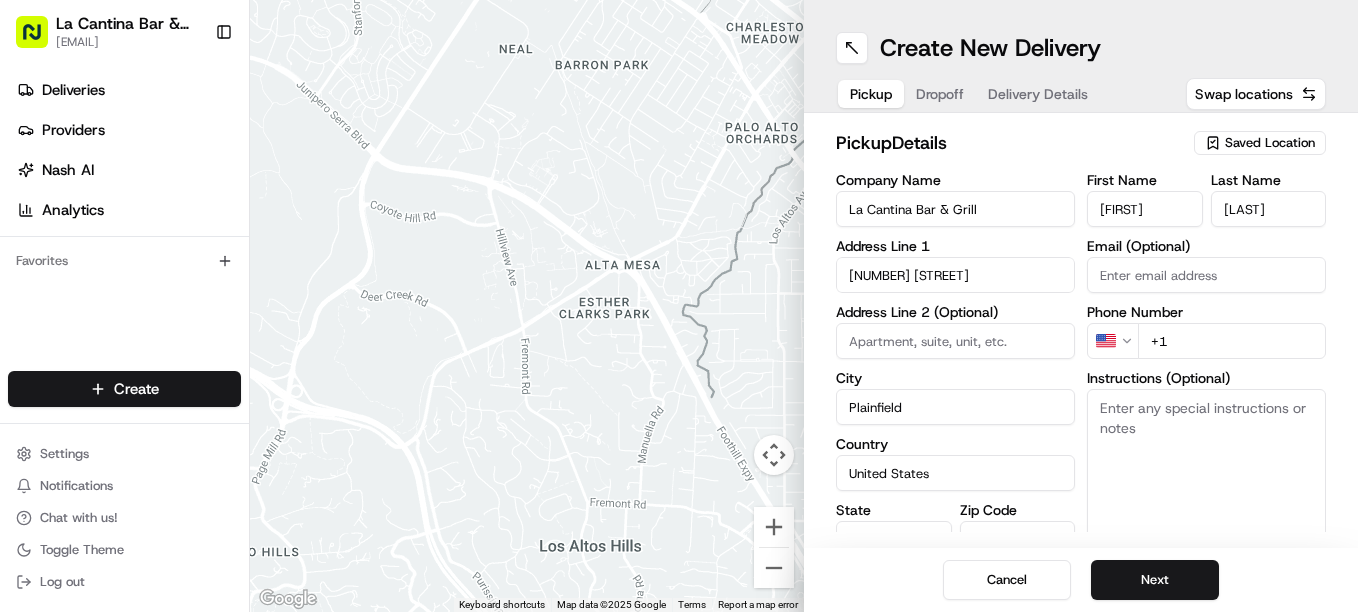type on "[EMAIL]" 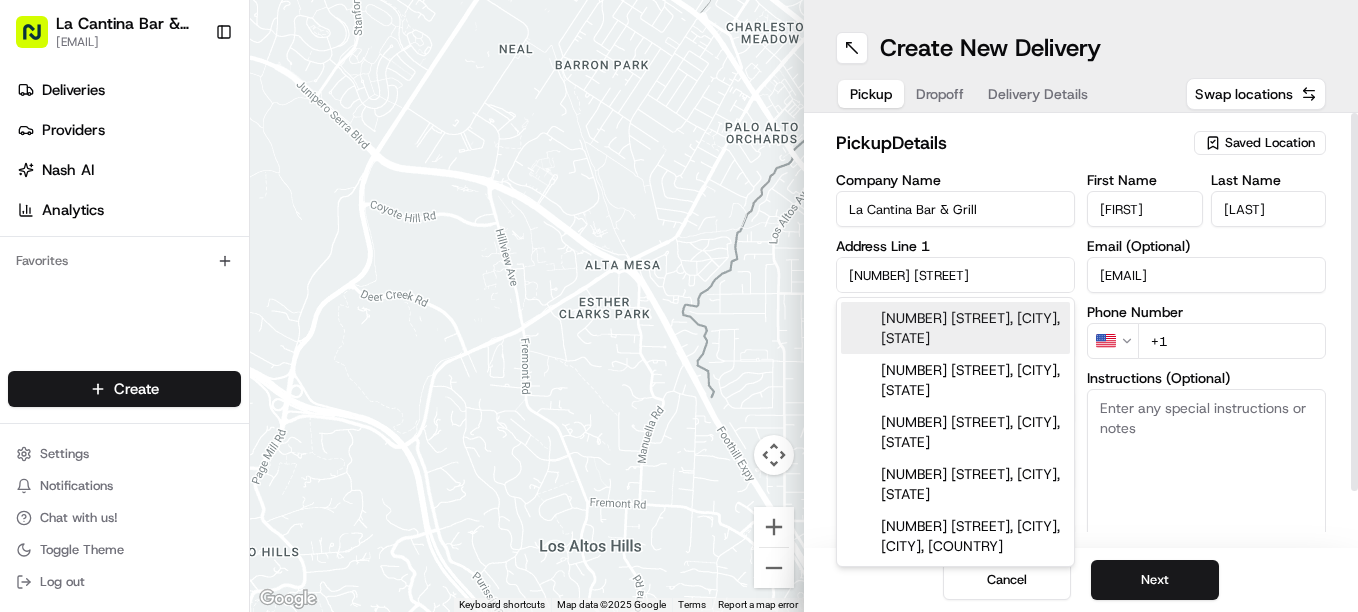 click on "+1" at bounding box center [1232, 341] 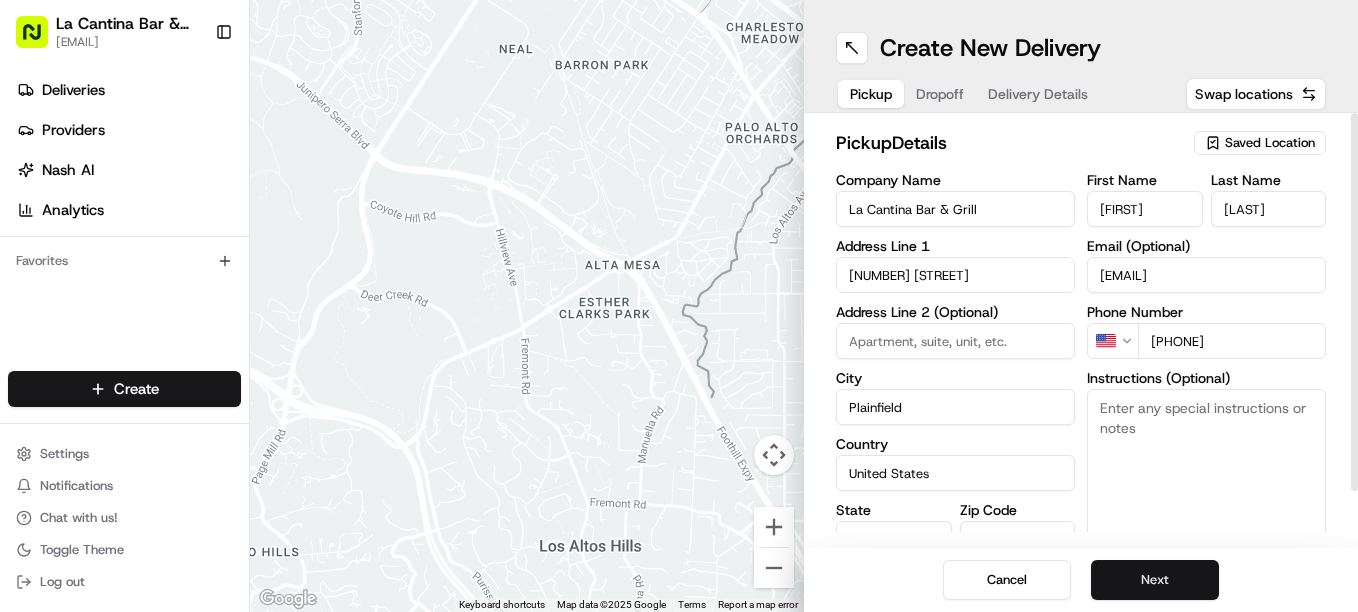 type on "[PHONE]" 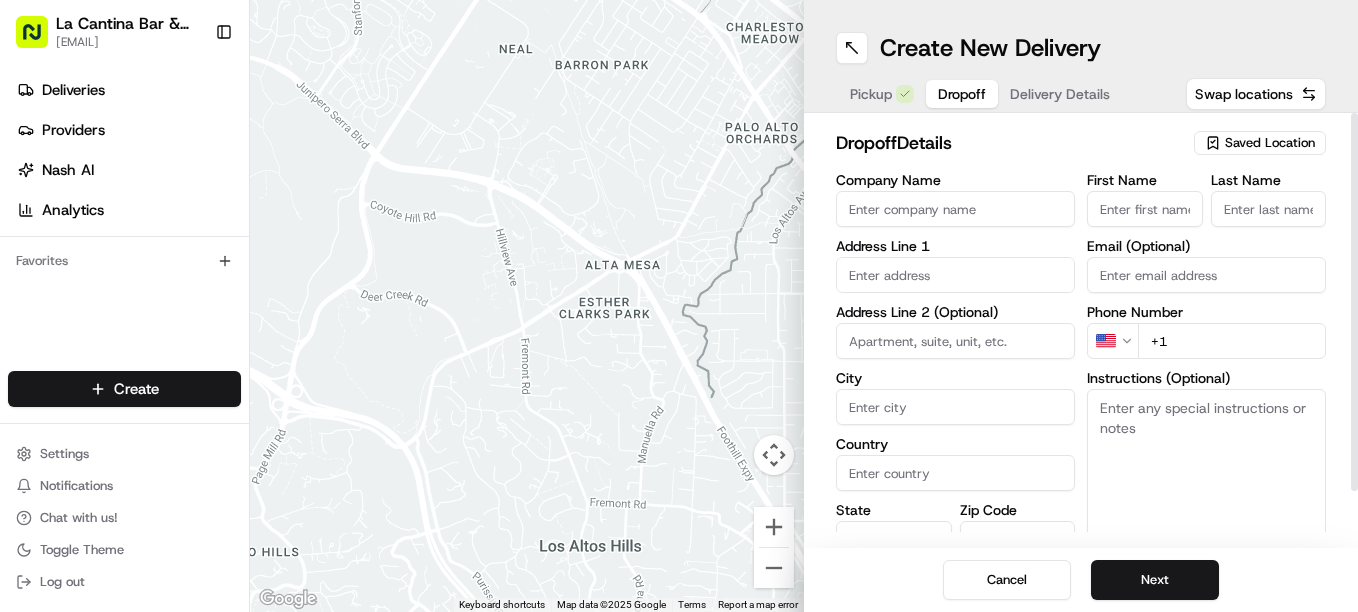 click on "First Name" at bounding box center (1145, 209) 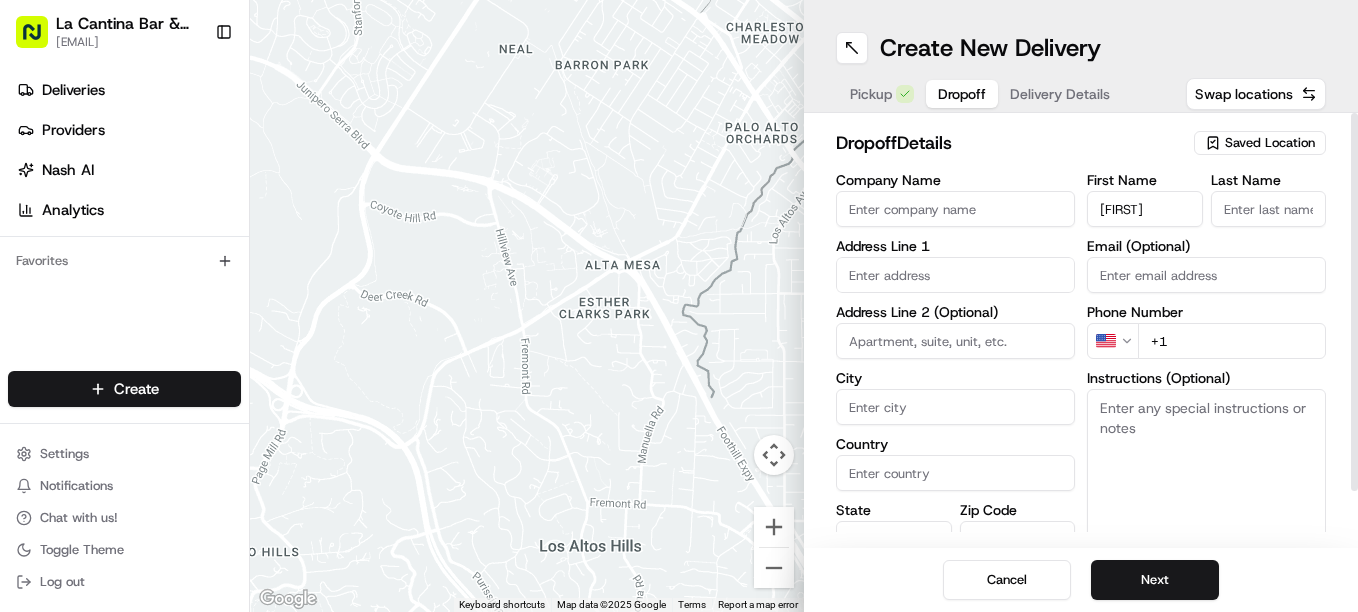 type on "[FIRST]" 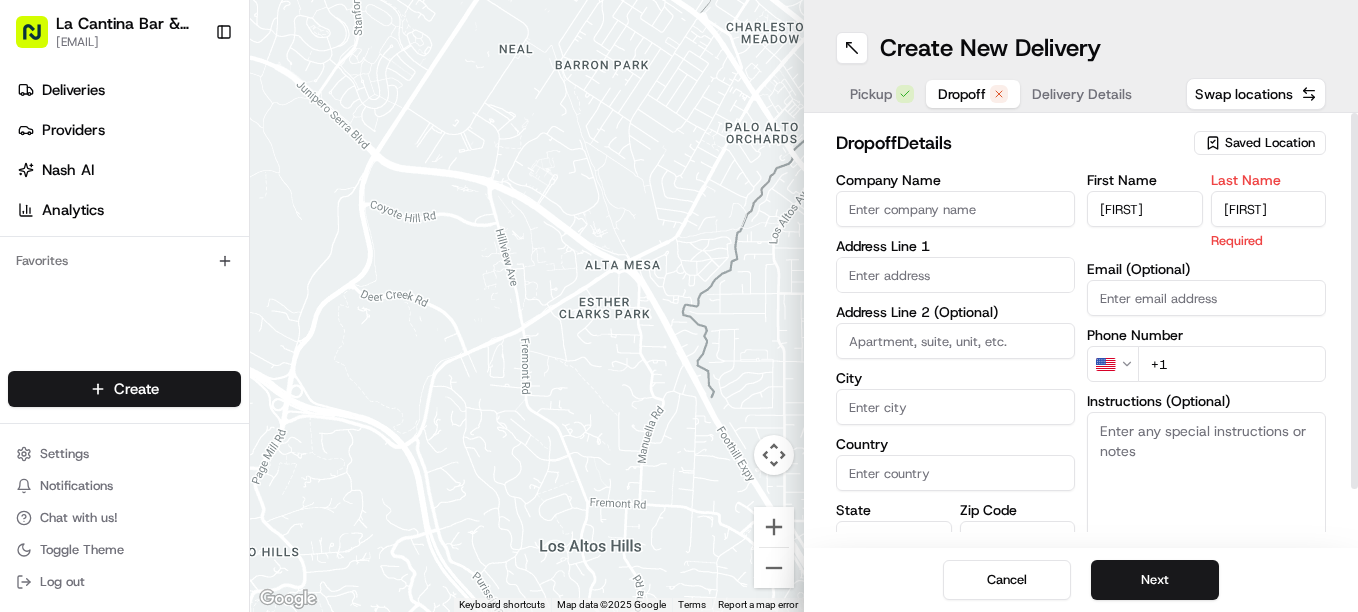 type on "[FIRST]" 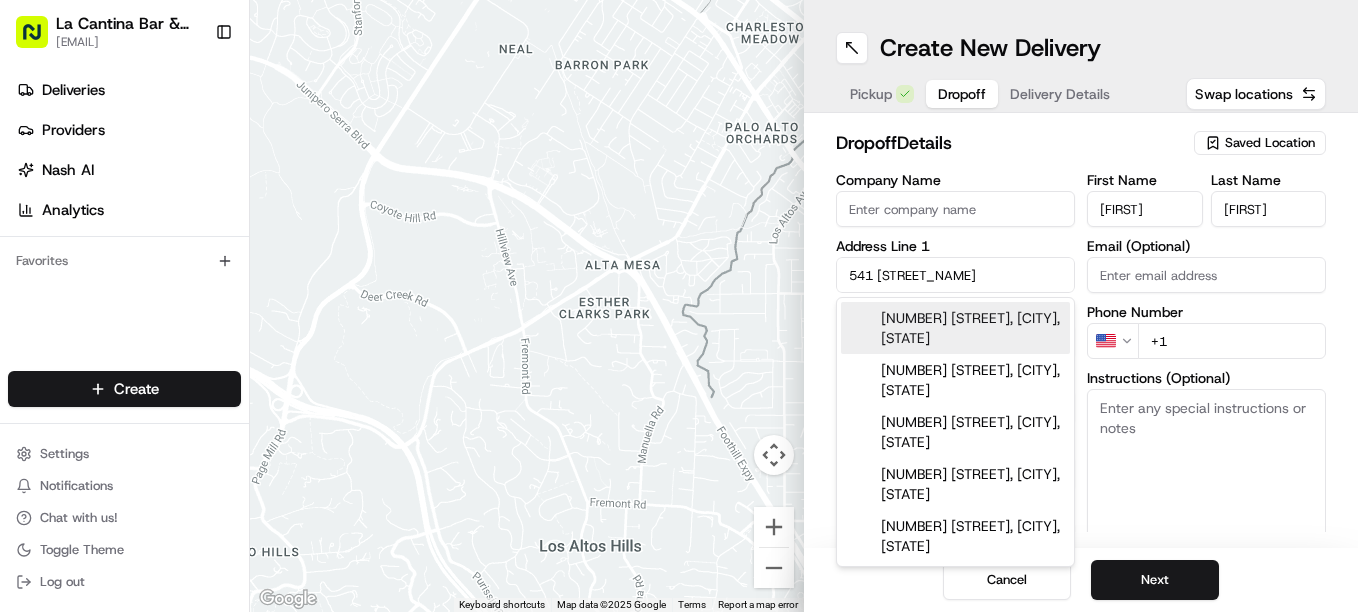 click on "[NUMBER] [STREET], [CITY], [STATE]" at bounding box center [955, 328] 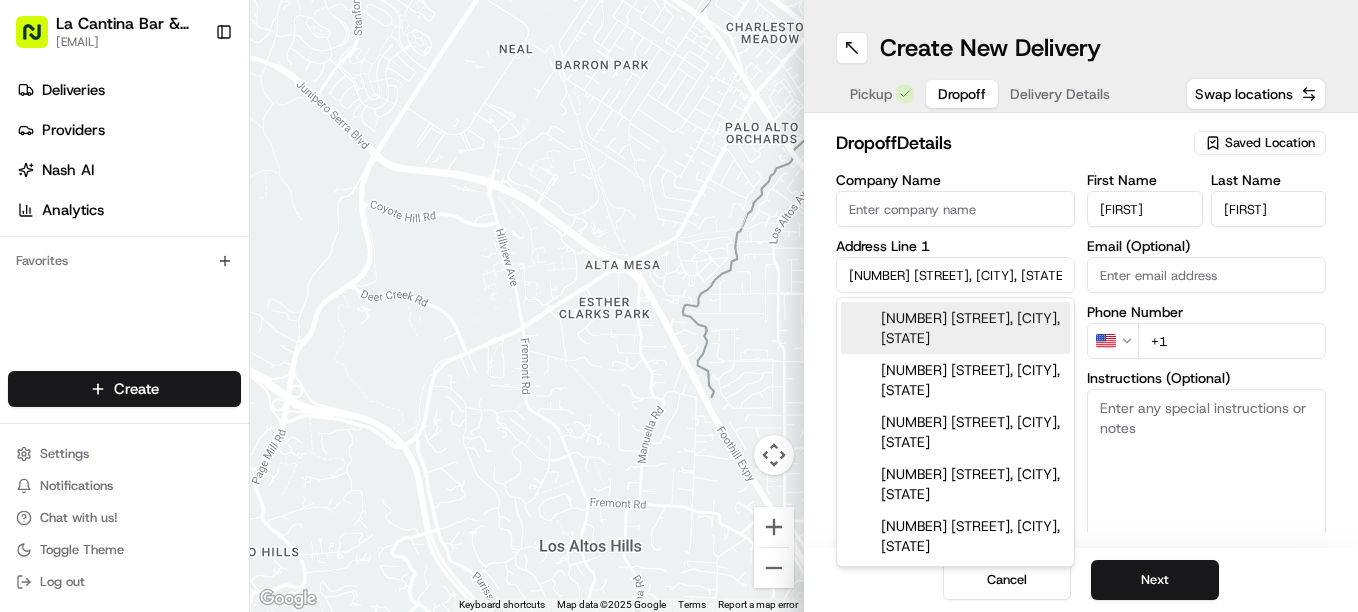 type on "[NUMBER] [STREET], [CITY], [STATE] [POSTAL_CODE], [COUNTRY]" 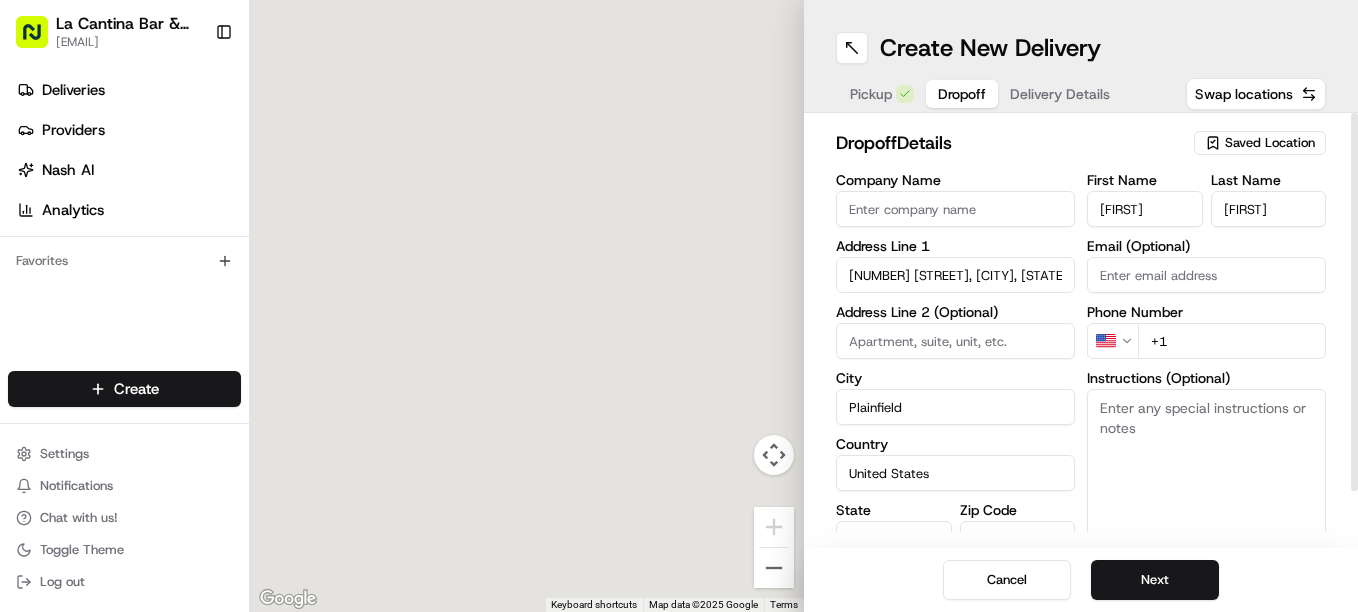 type on "[NUMBER] [STREET]" 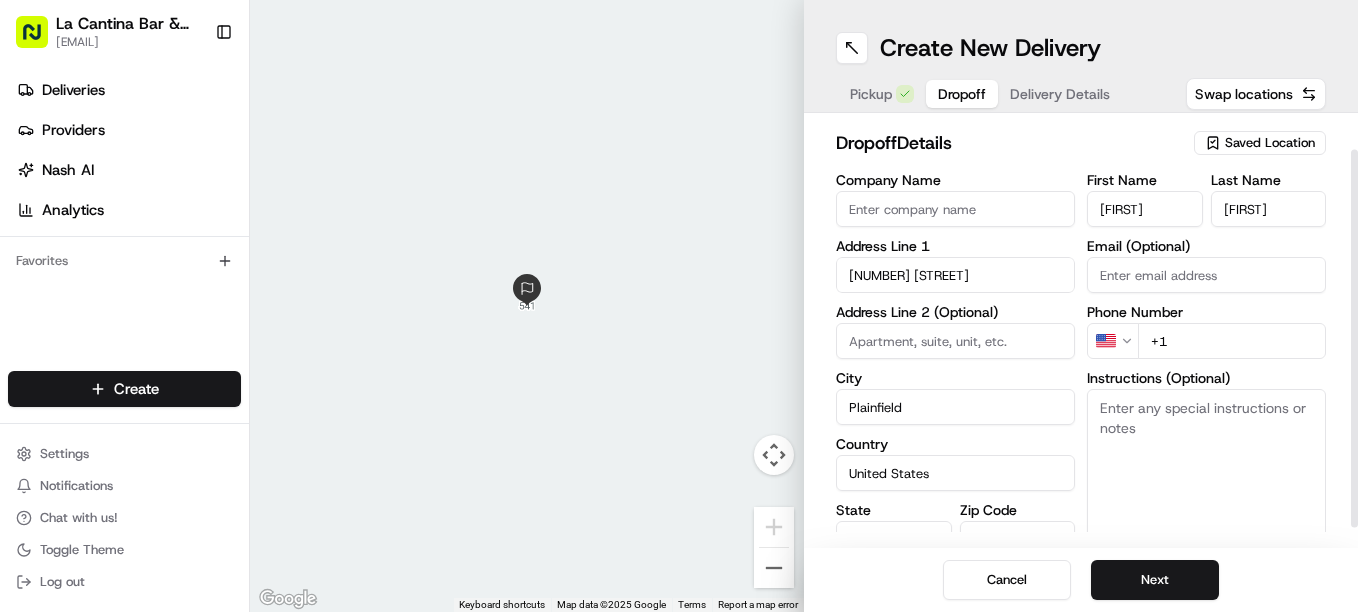 scroll, scrollTop: 61, scrollLeft: 0, axis: vertical 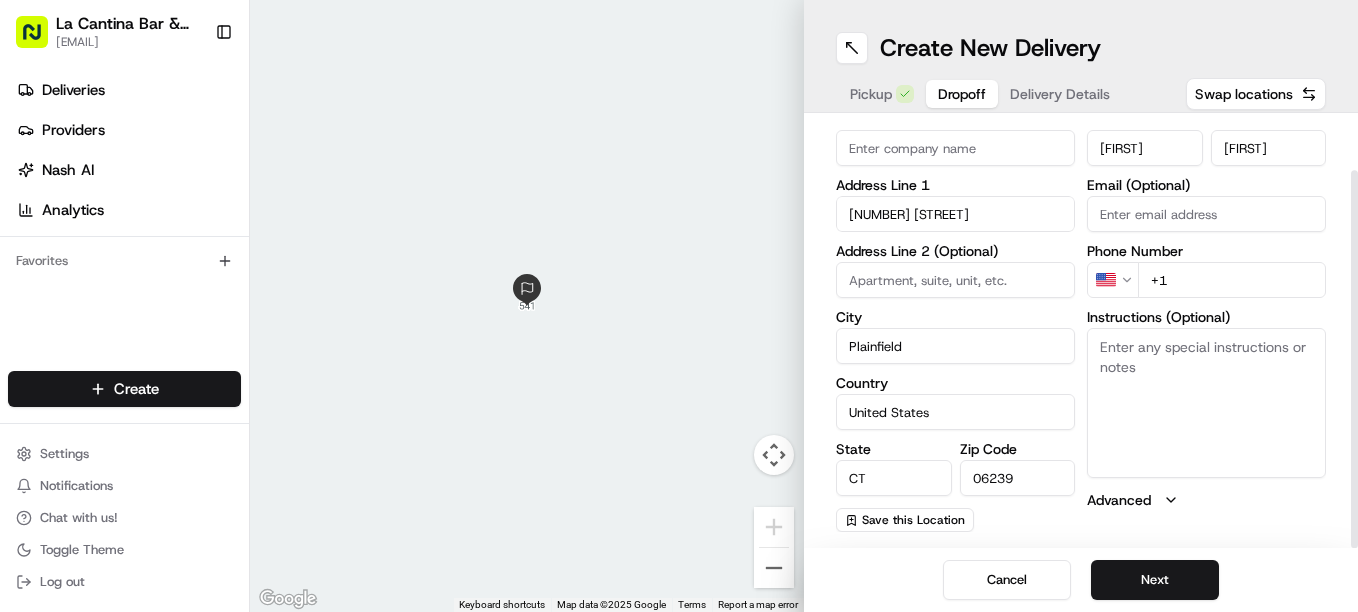 click on "Instructions (Optional)" at bounding box center [1206, 403] 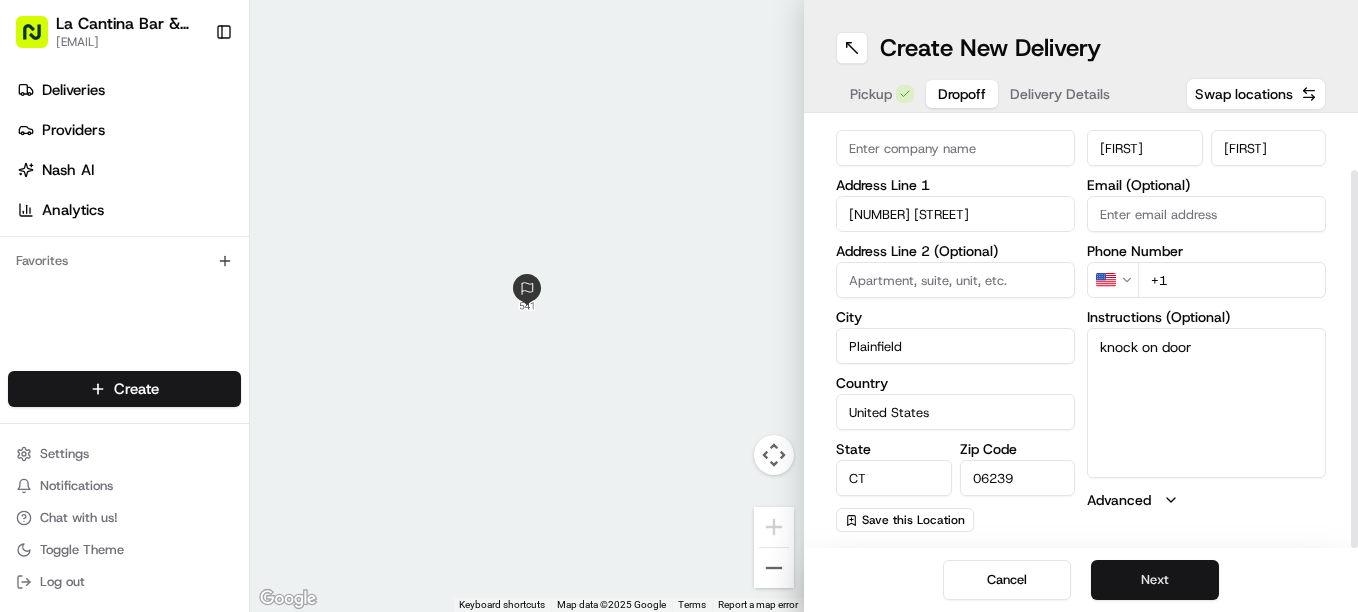 type on "knock on door" 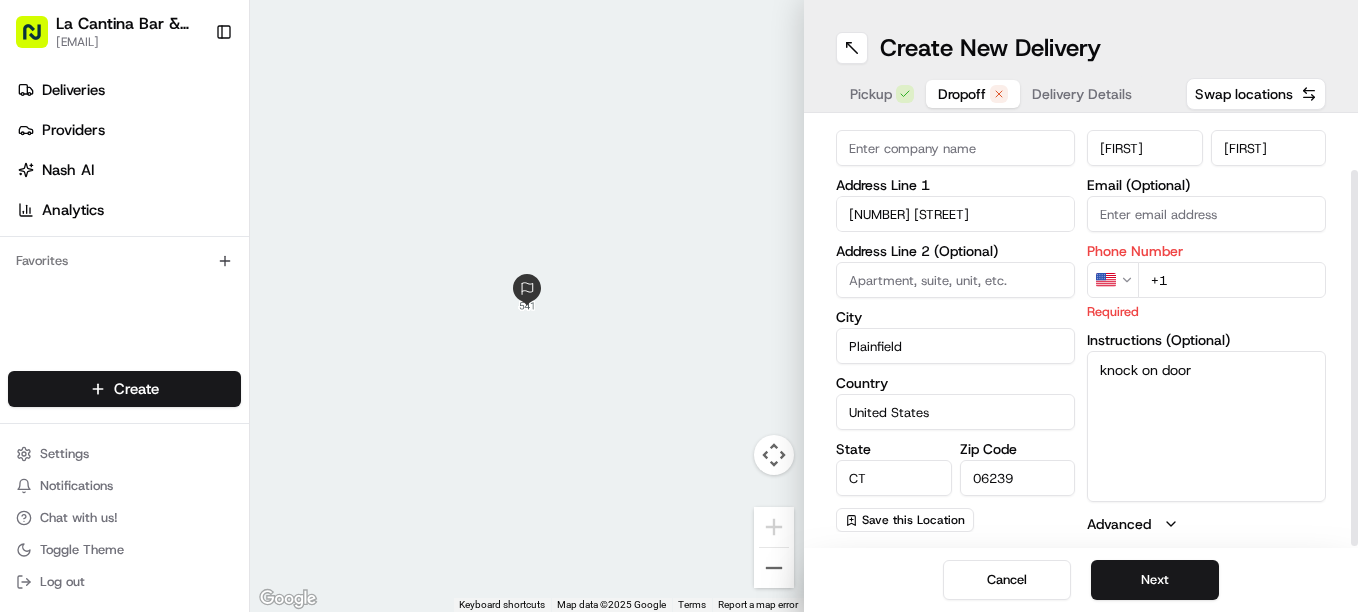 click on "+1" at bounding box center (1232, 280) 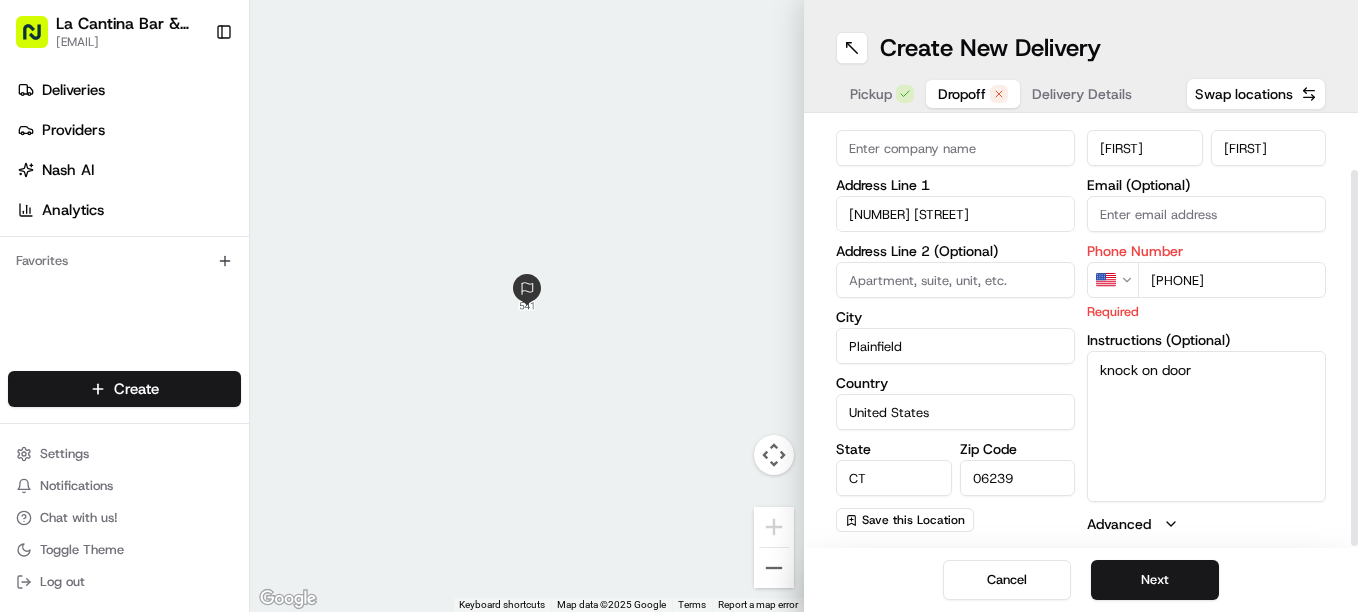 type on "[PHONE]" 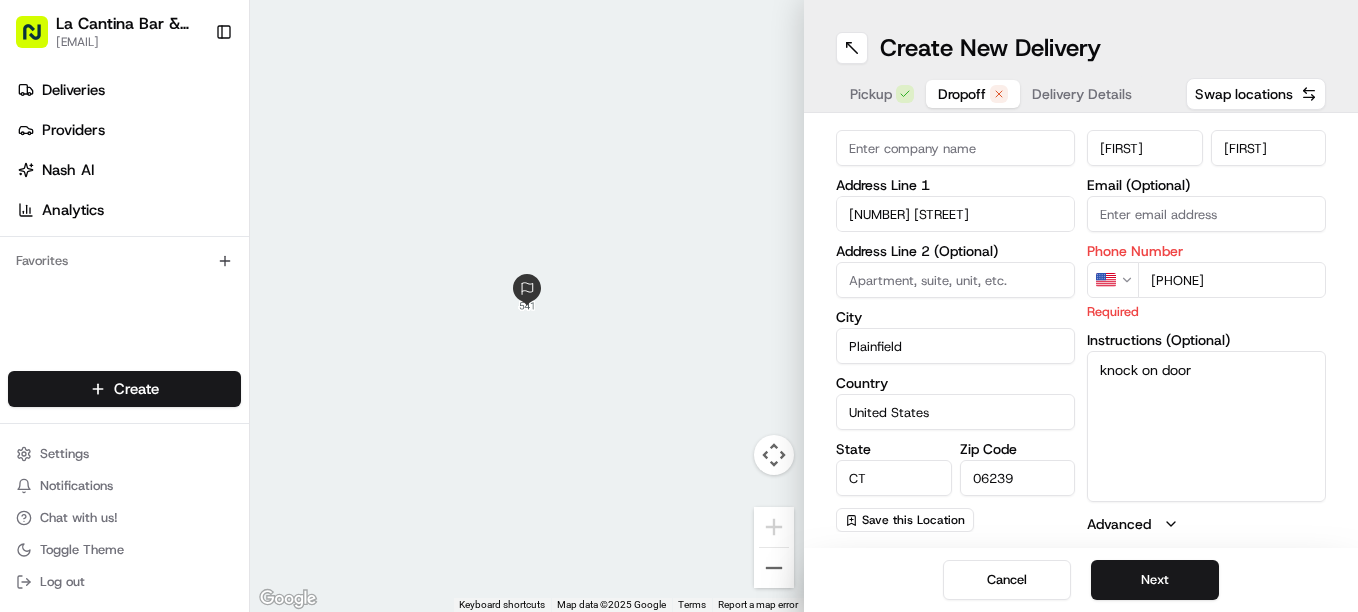 click on "Cancel Next" at bounding box center [1081, 580] 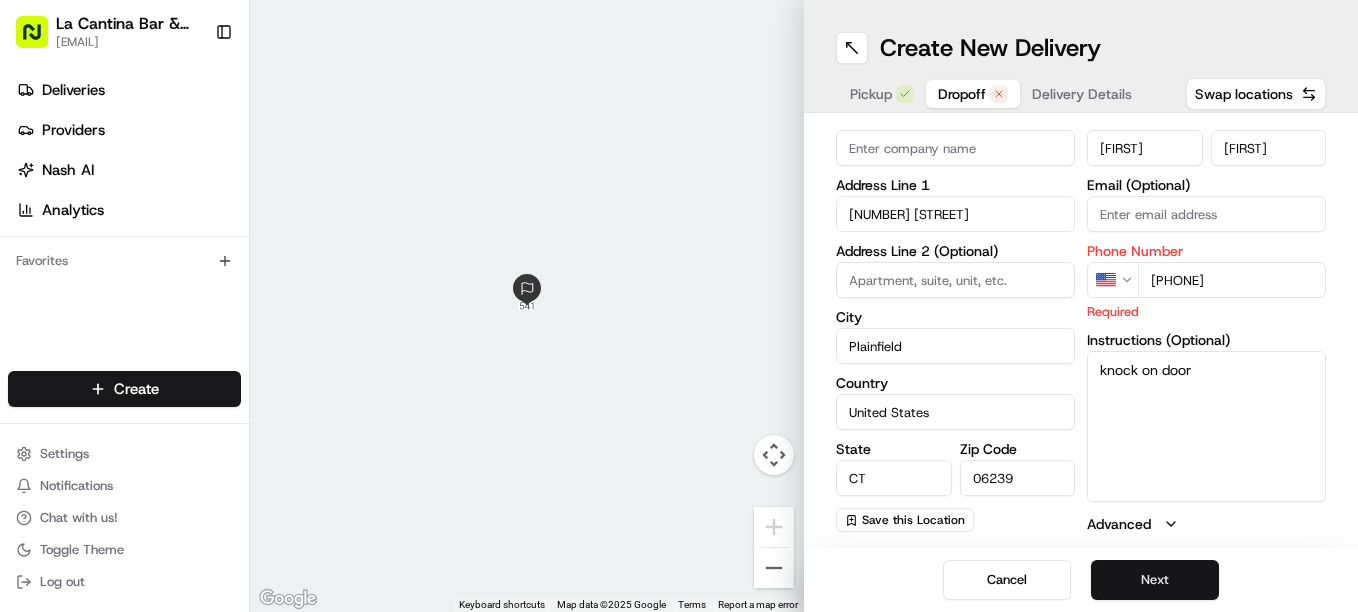 click on "Next" at bounding box center [1155, 580] 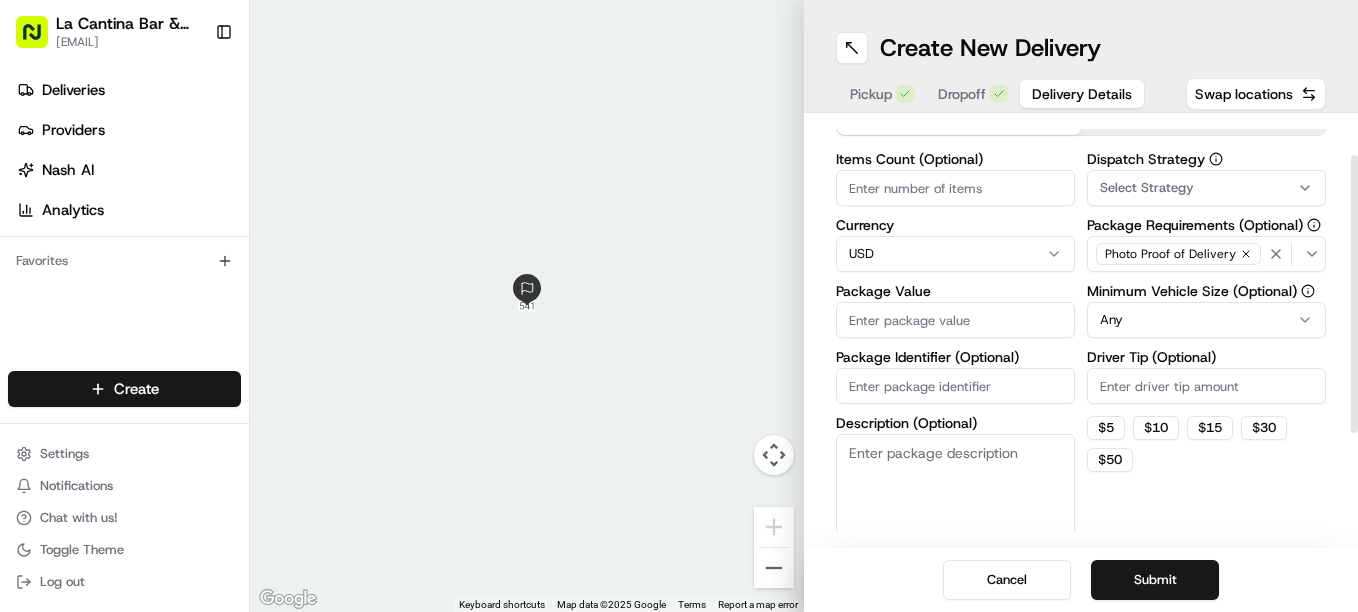 click on "Package Value" at bounding box center [955, 320] 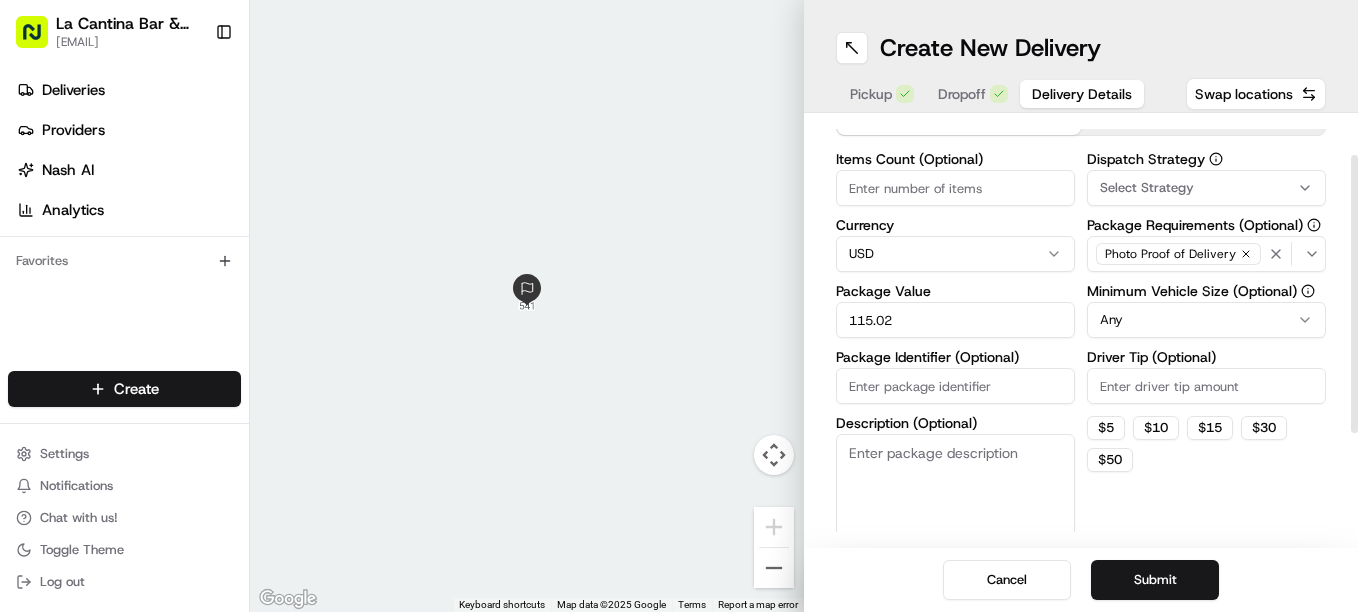 type on "115.02" 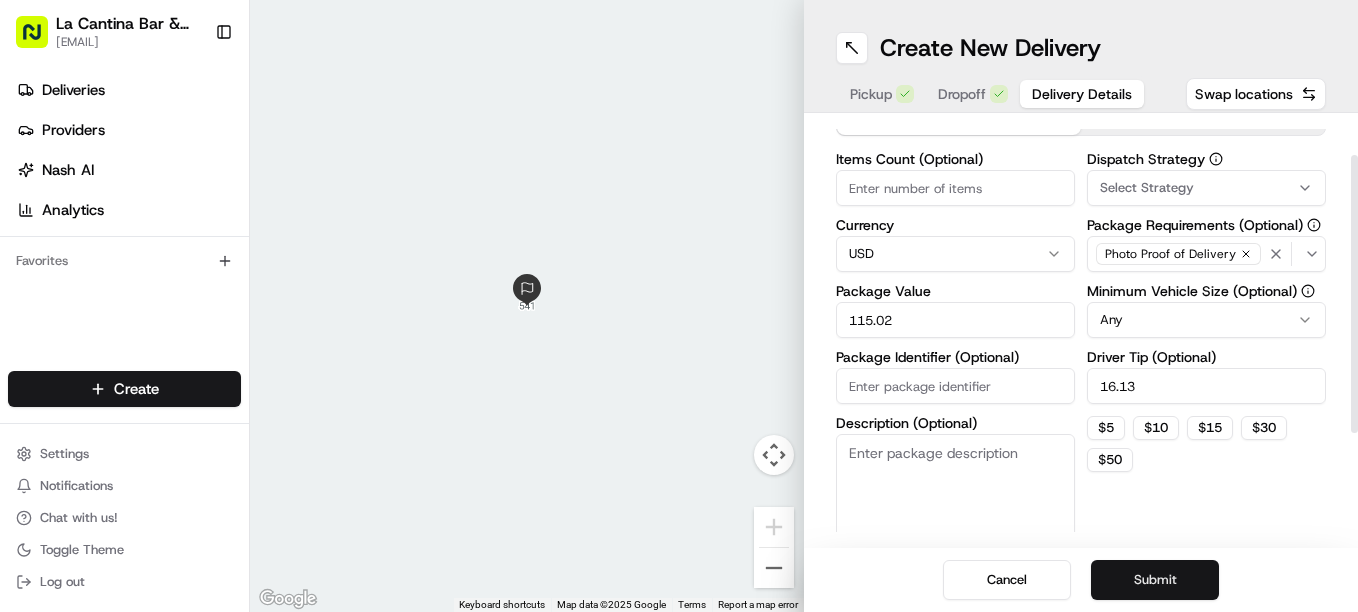 type on "16.13" 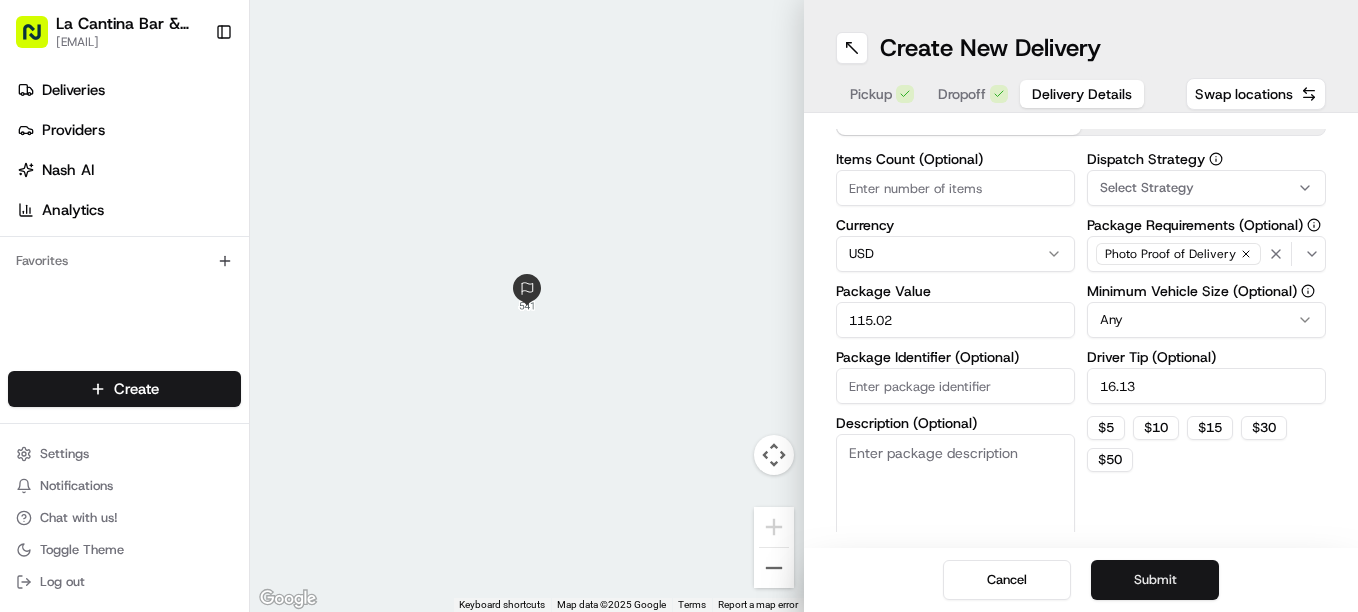 click on "Submit" at bounding box center (1155, 580) 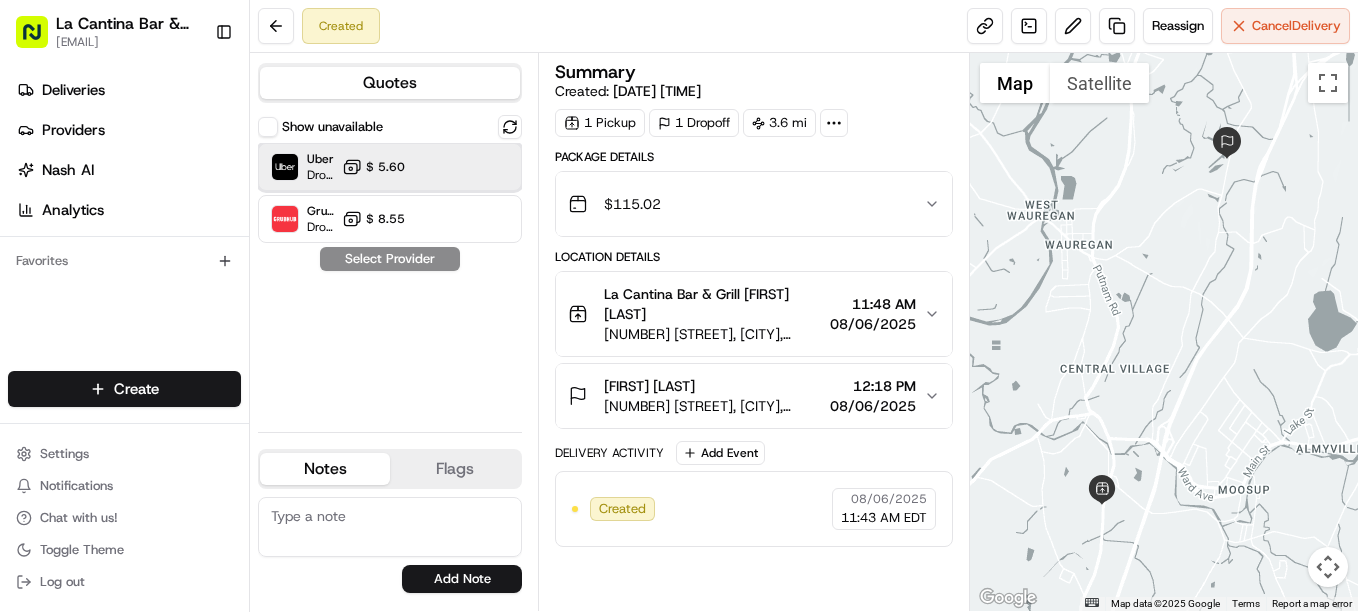 click on "Uber Dropoff ETA 30 minutes $ 5.60" at bounding box center [390, 167] 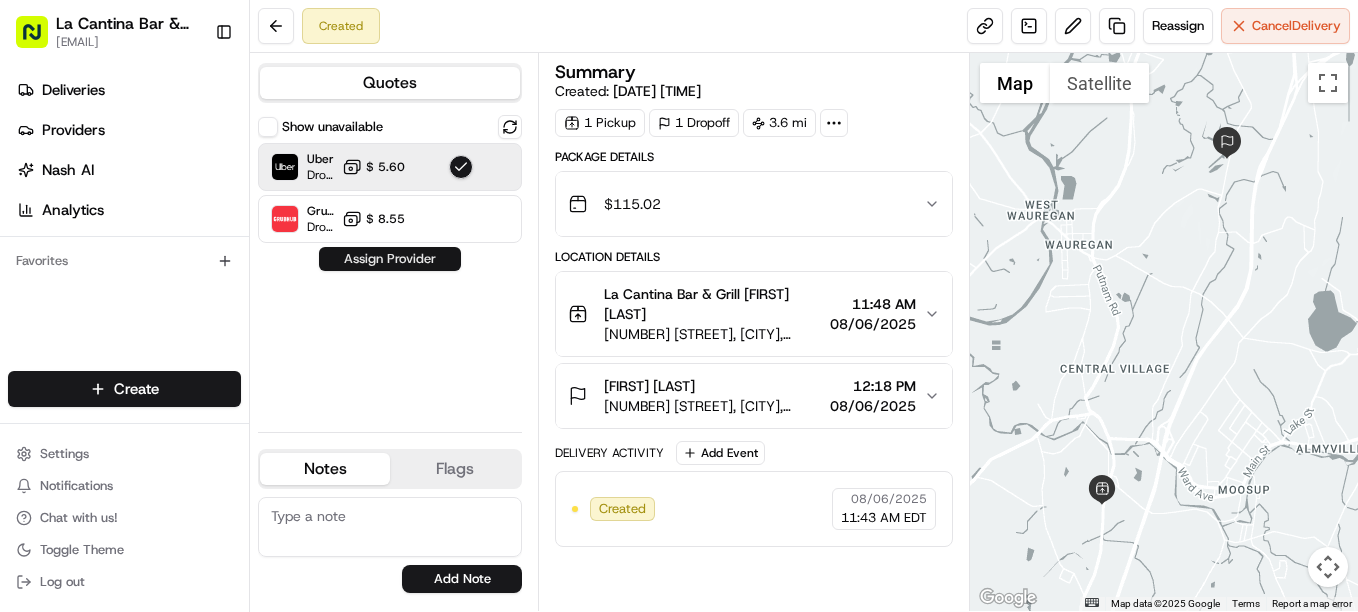 click on "Assign Provider" at bounding box center (390, 259) 